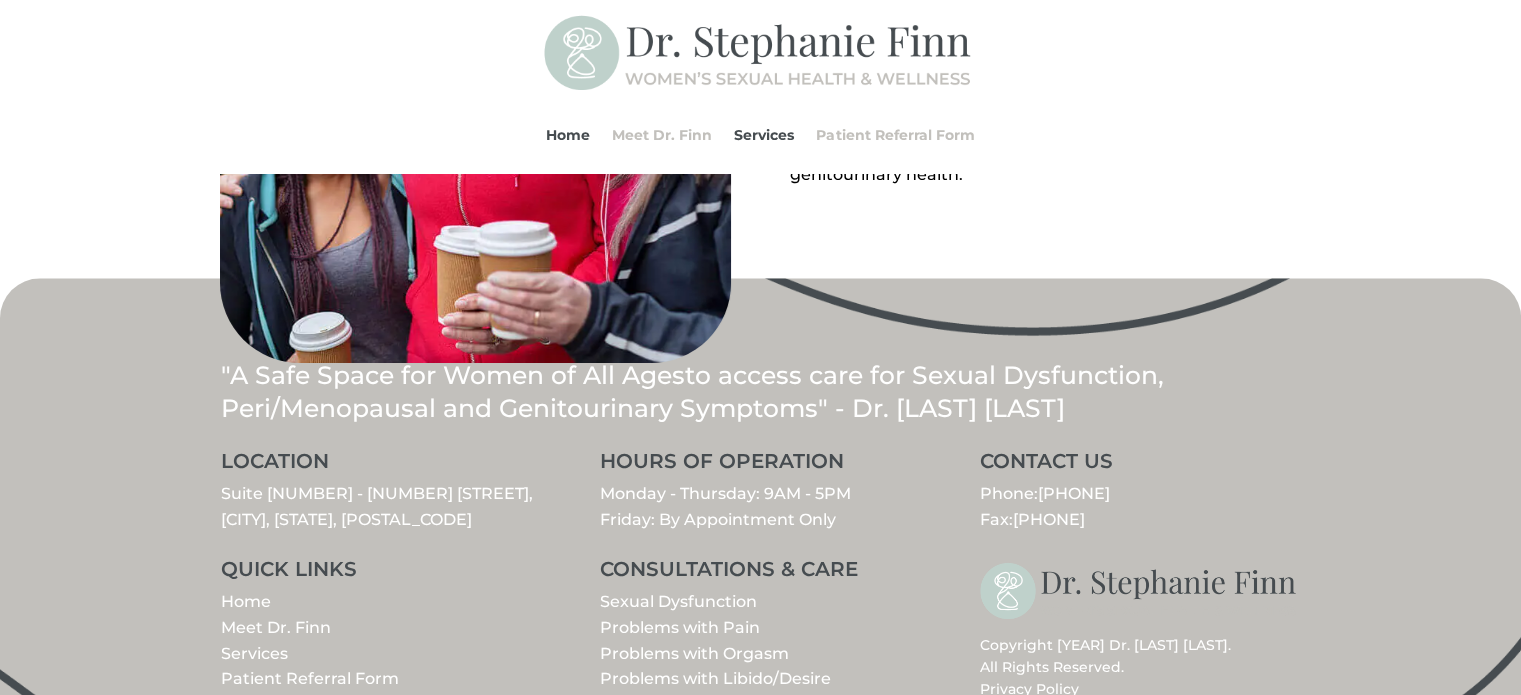 scroll, scrollTop: 2300, scrollLeft: 0, axis: vertical 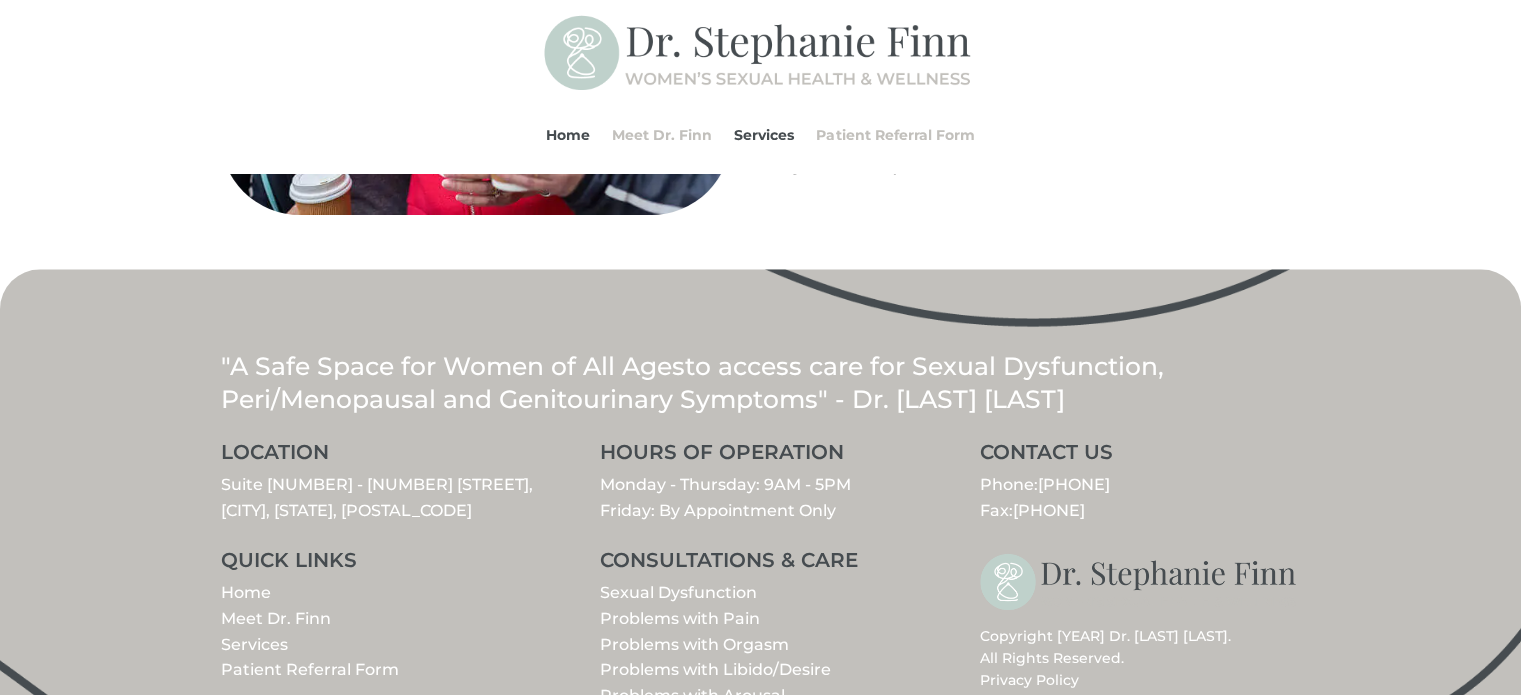 click on "Meet Dr. Finn" at bounding box center (276, 618) 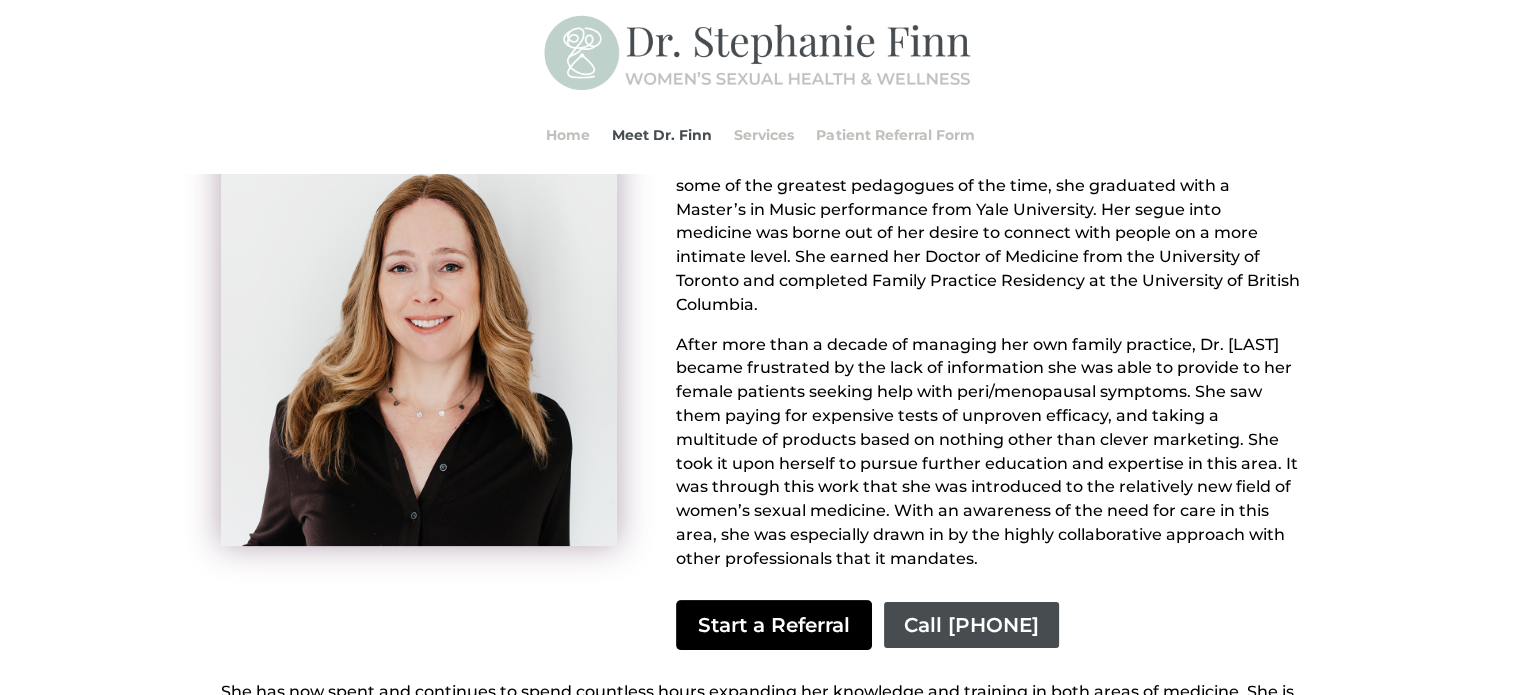 scroll, scrollTop: 500, scrollLeft: 0, axis: vertical 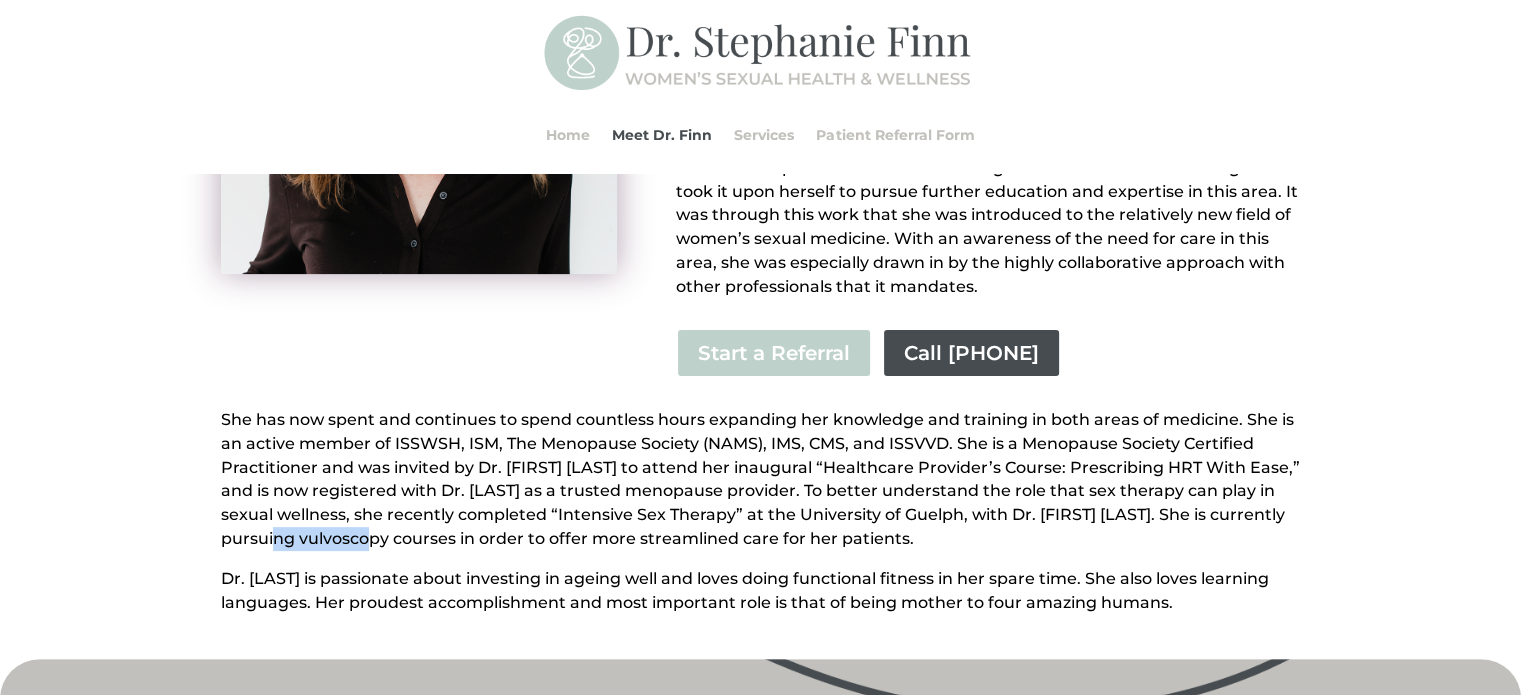 drag, startPoint x: 296, startPoint y: 515, endPoint x: 379, endPoint y: 511, distance: 83.09633 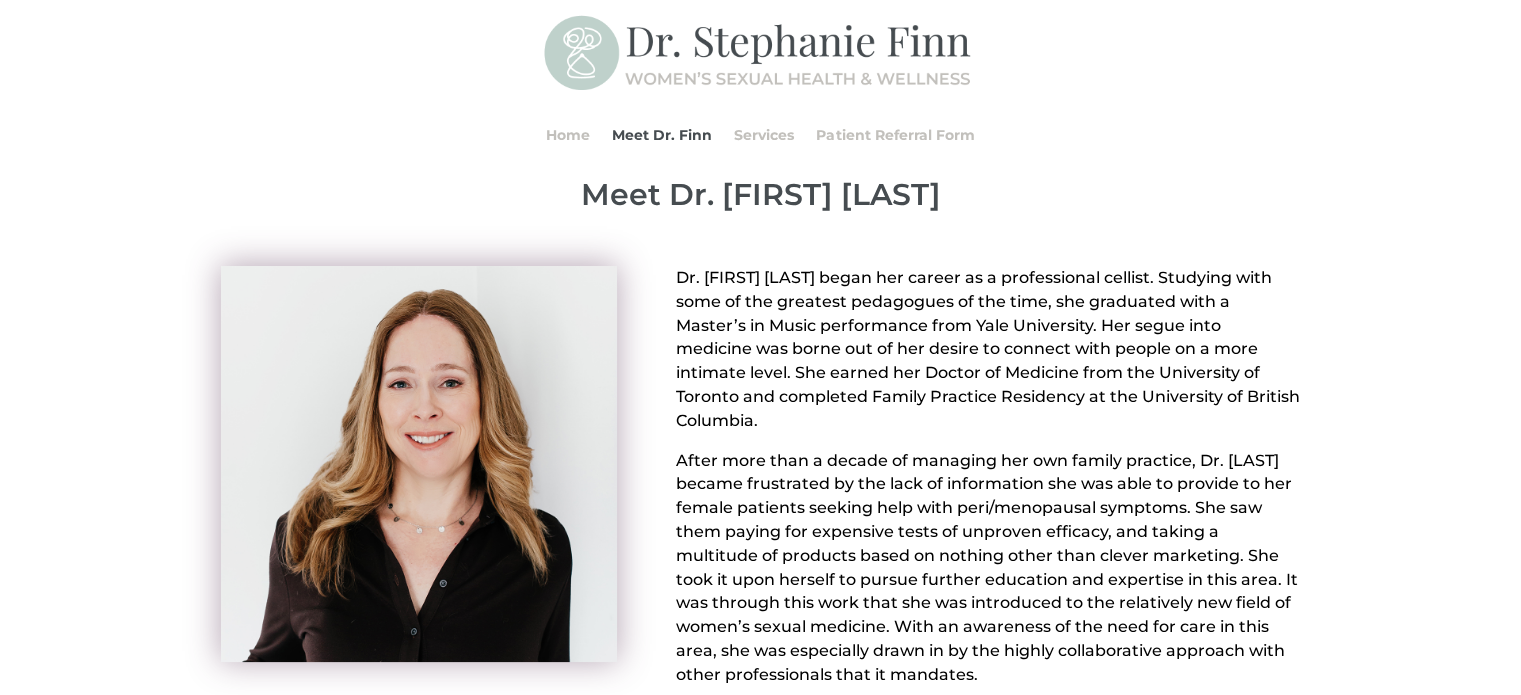 scroll, scrollTop: 0, scrollLeft: 0, axis: both 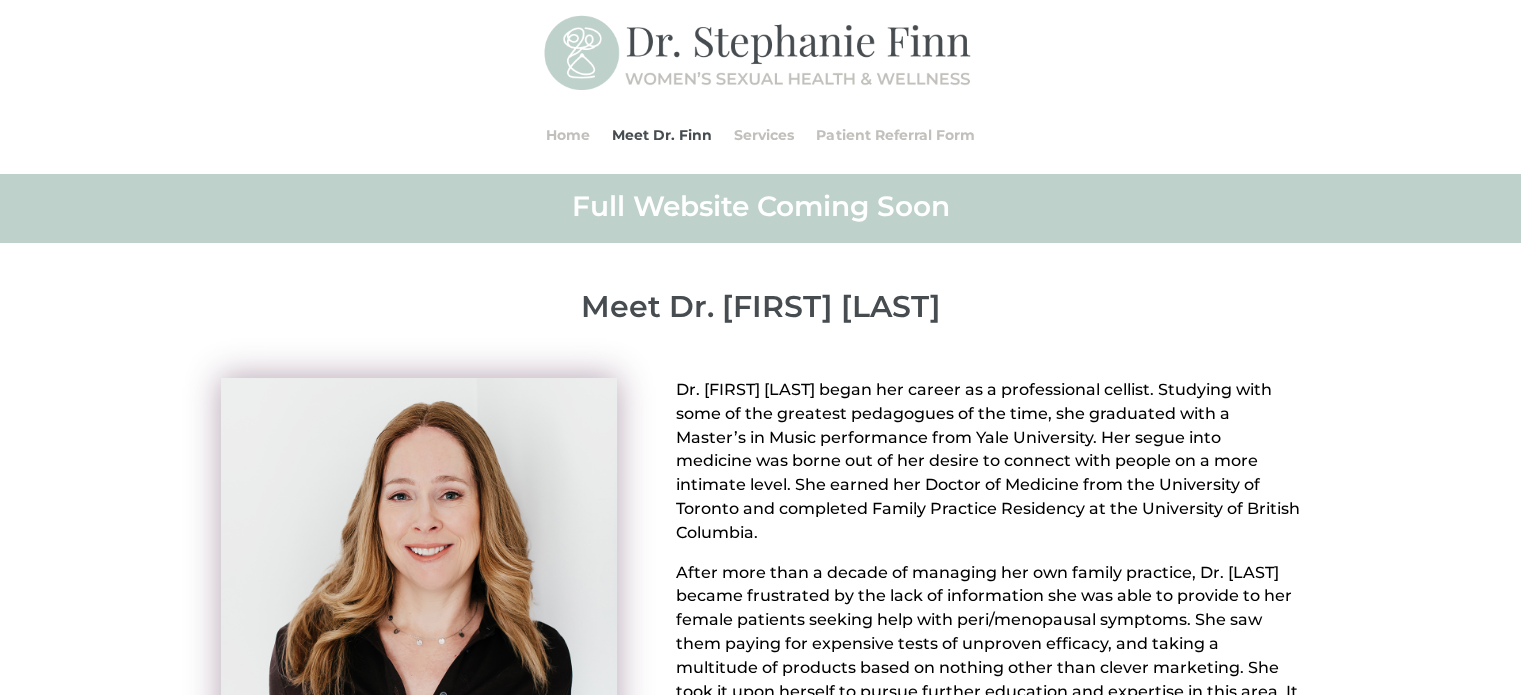 click on "Full Website Coming Soon" at bounding box center [761, 211] 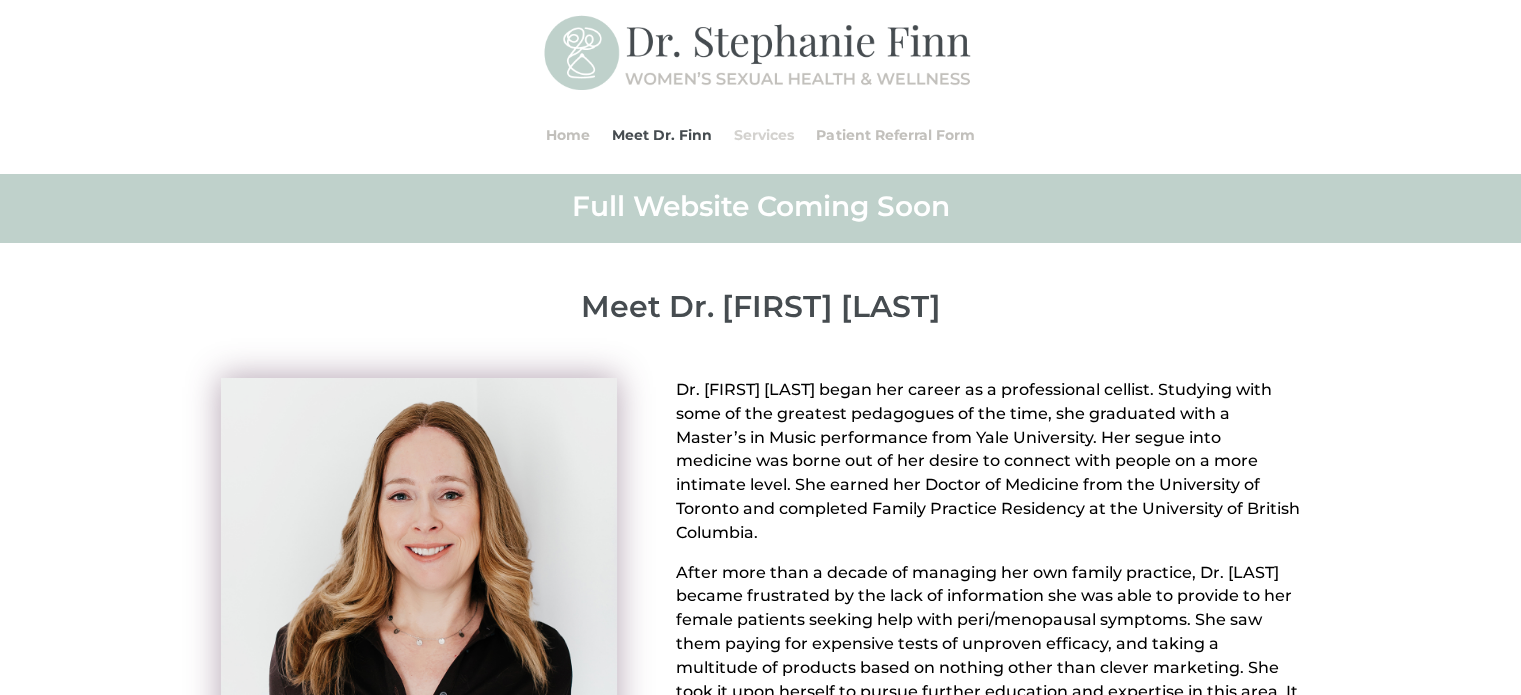 click on "Services" at bounding box center (764, 135) 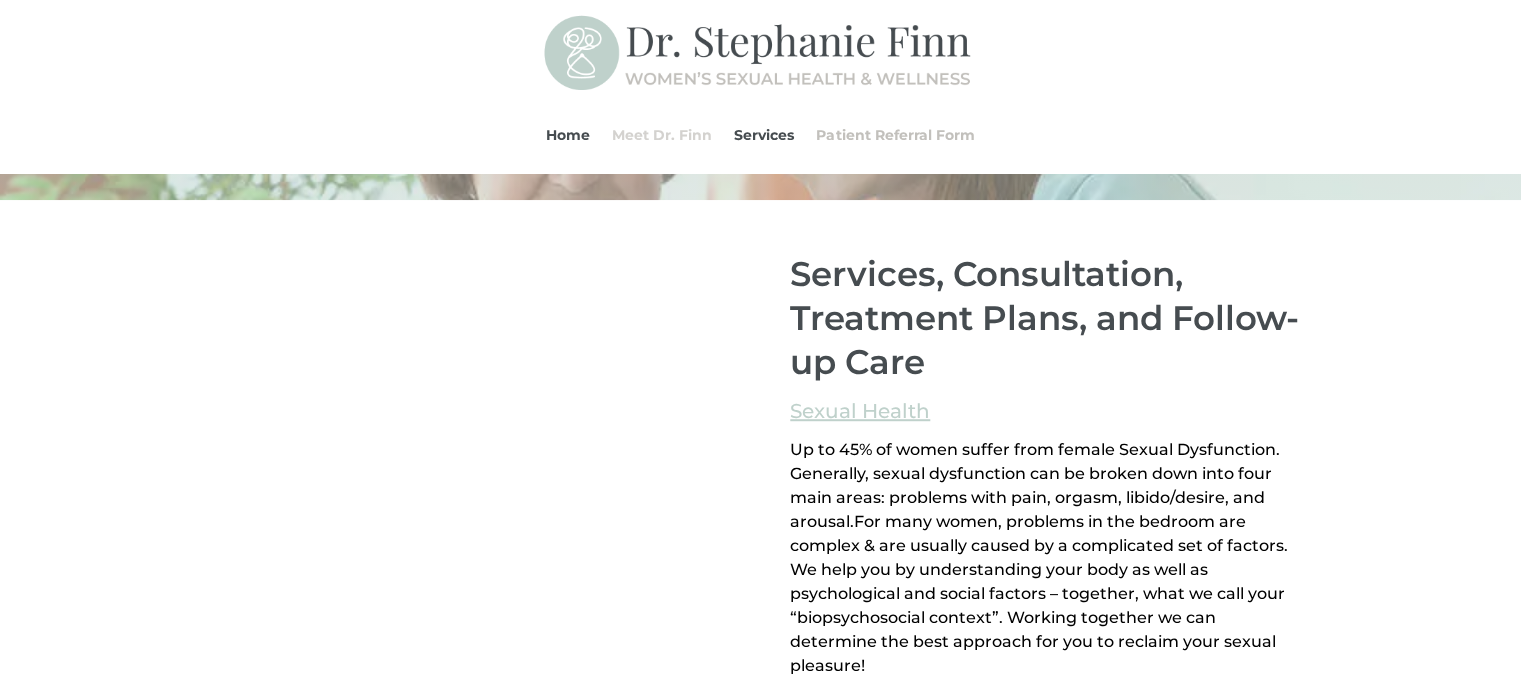 scroll, scrollTop: 1239, scrollLeft: 0, axis: vertical 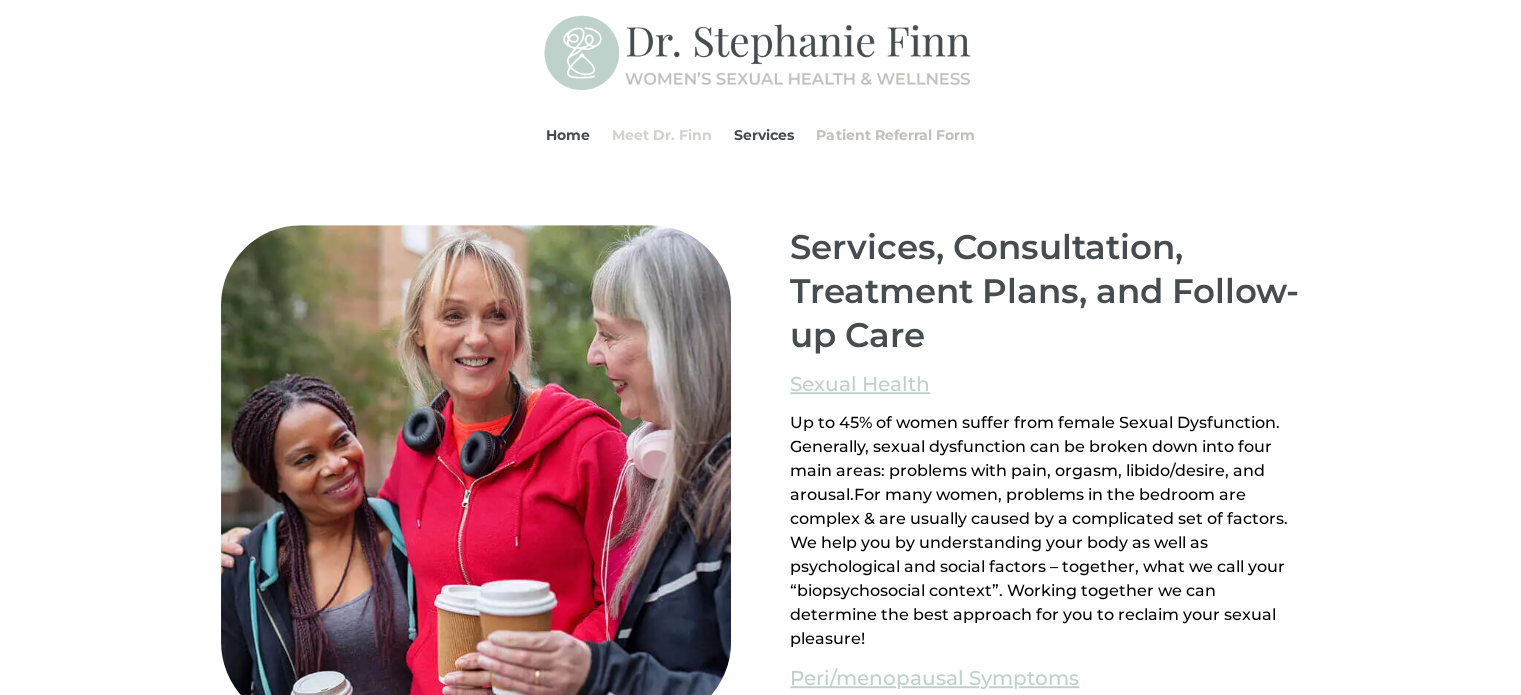 click on "Meet Dr. Finn" at bounding box center (662, 135) 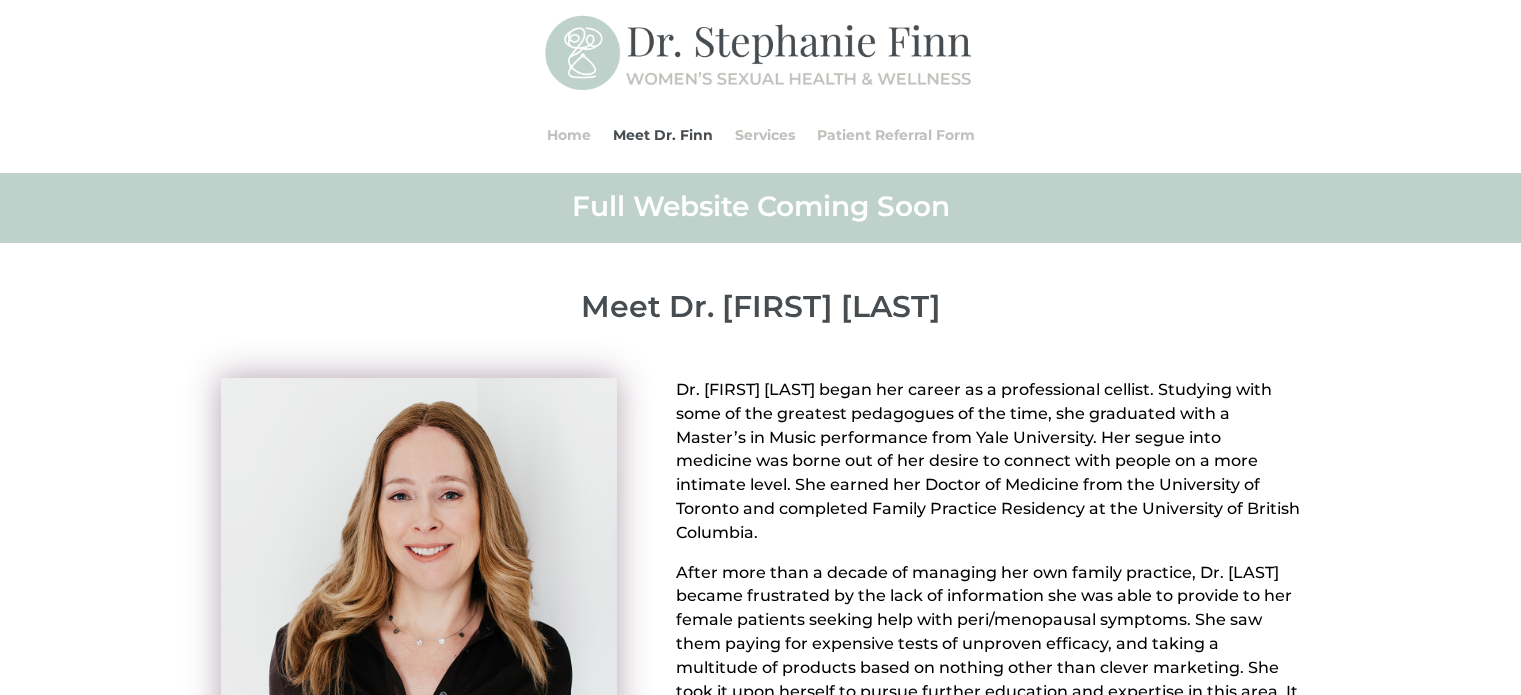 scroll, scrollTop: 0, scrollLeft: 0, axis: both 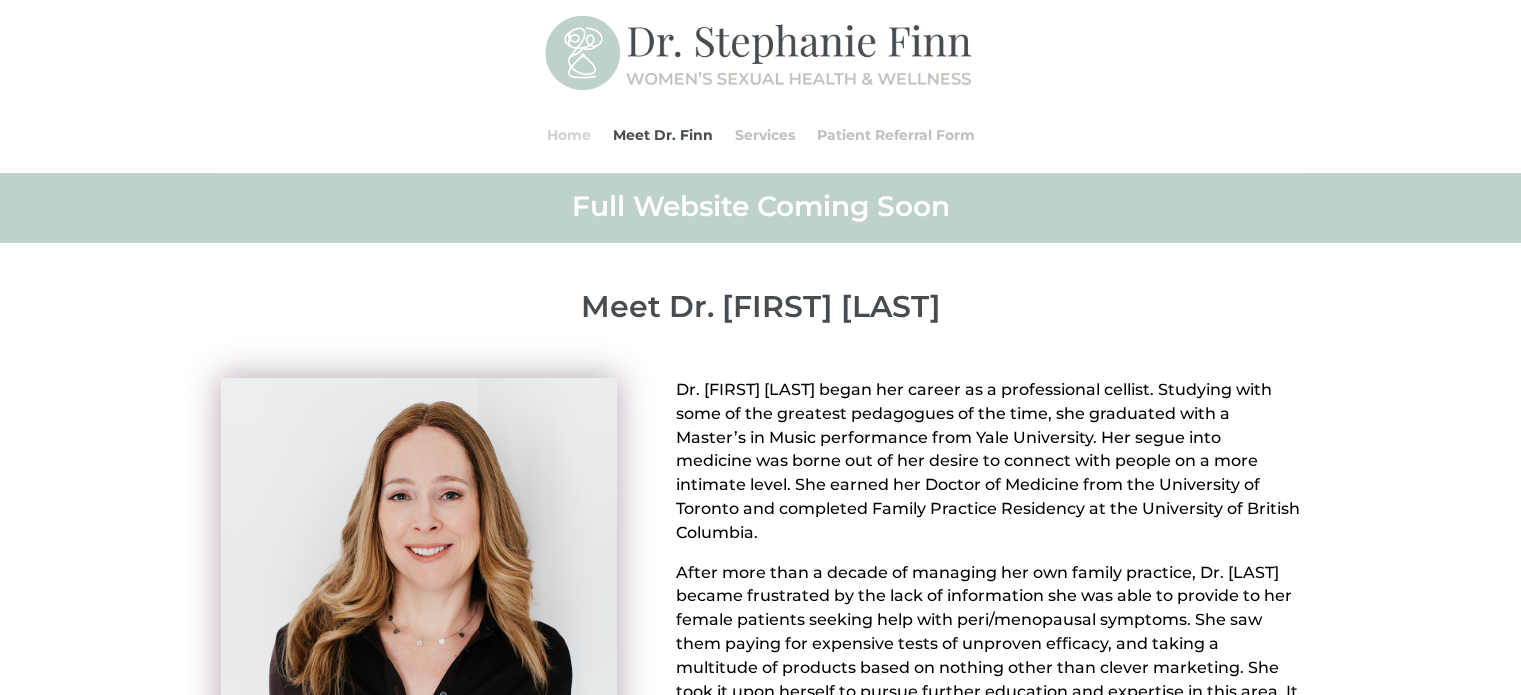 click on "Home" at bounding box center (569, 135) 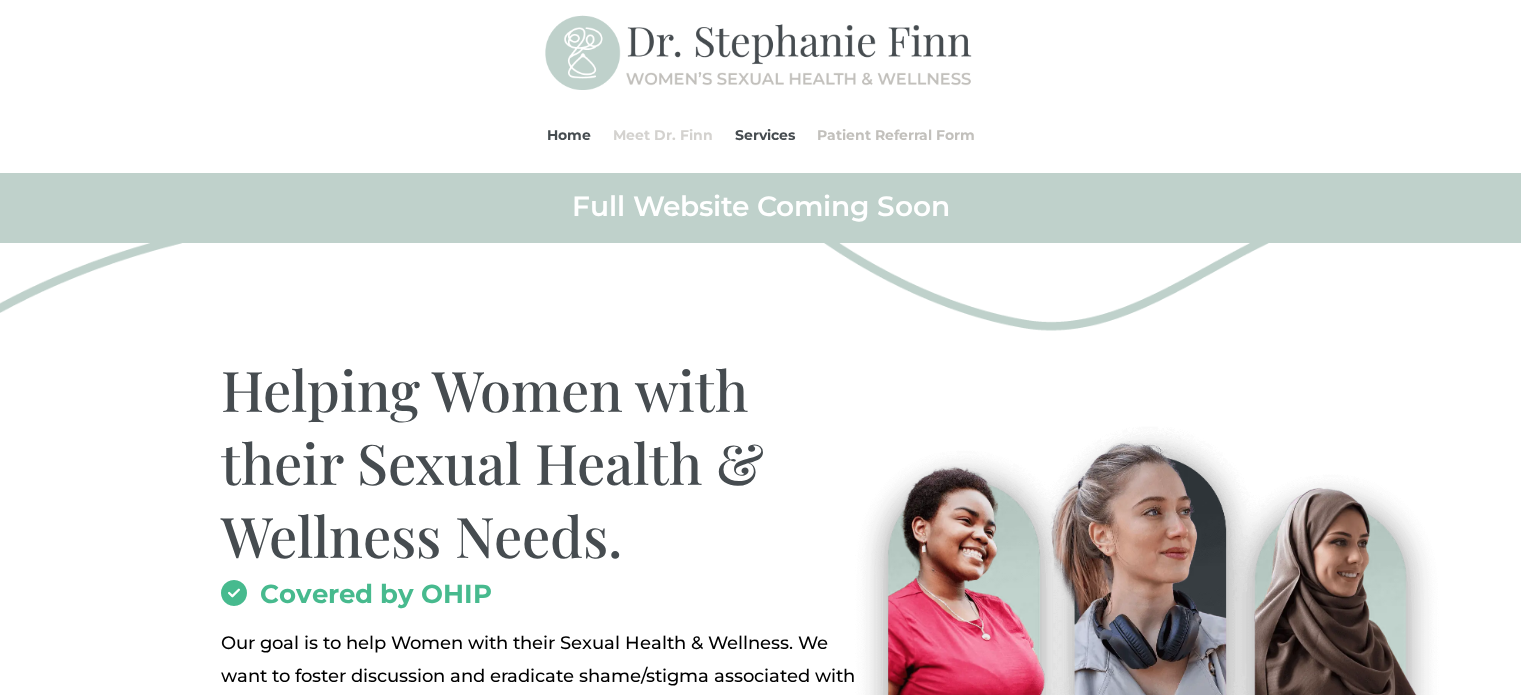 scroll, scrollTop: 0, scrollLeft: 0, axis: both 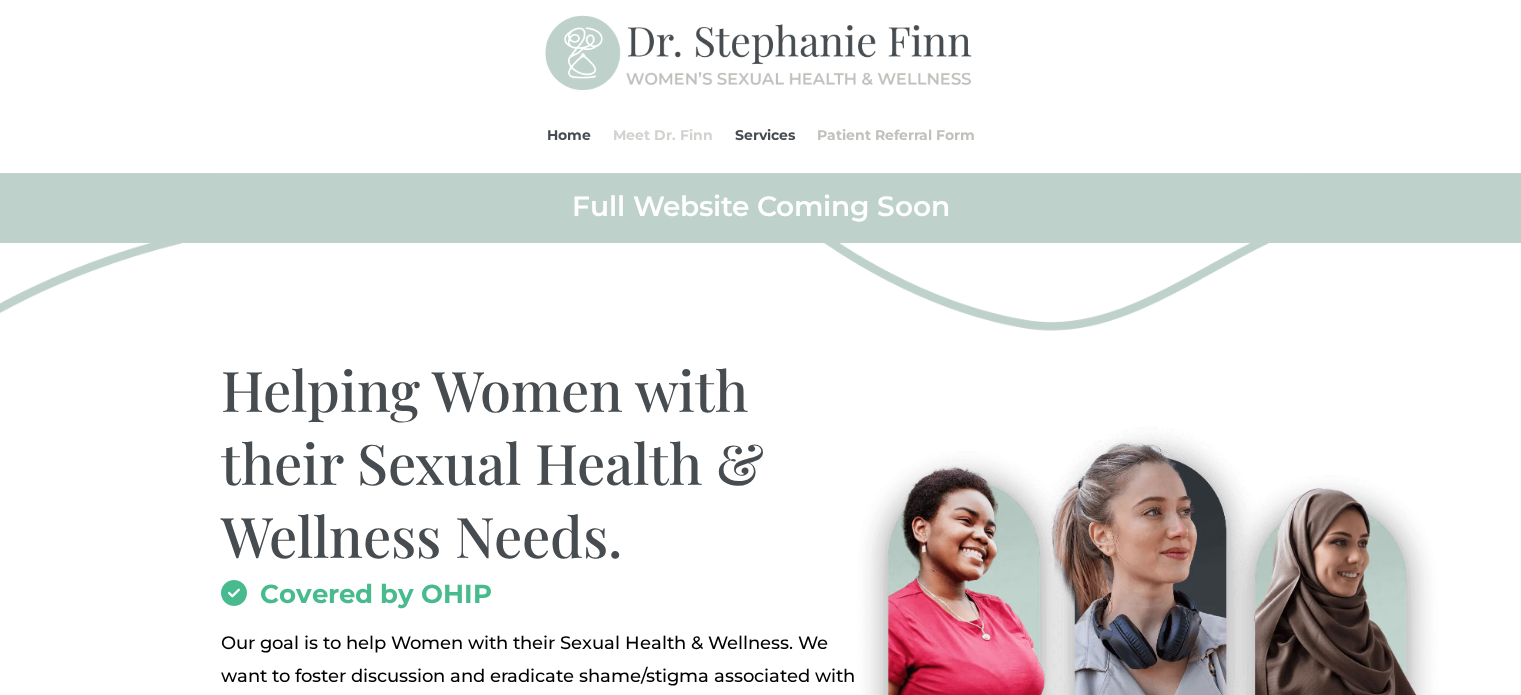 click on "Meet Dr. Finn" at bounding box center (663, 135) 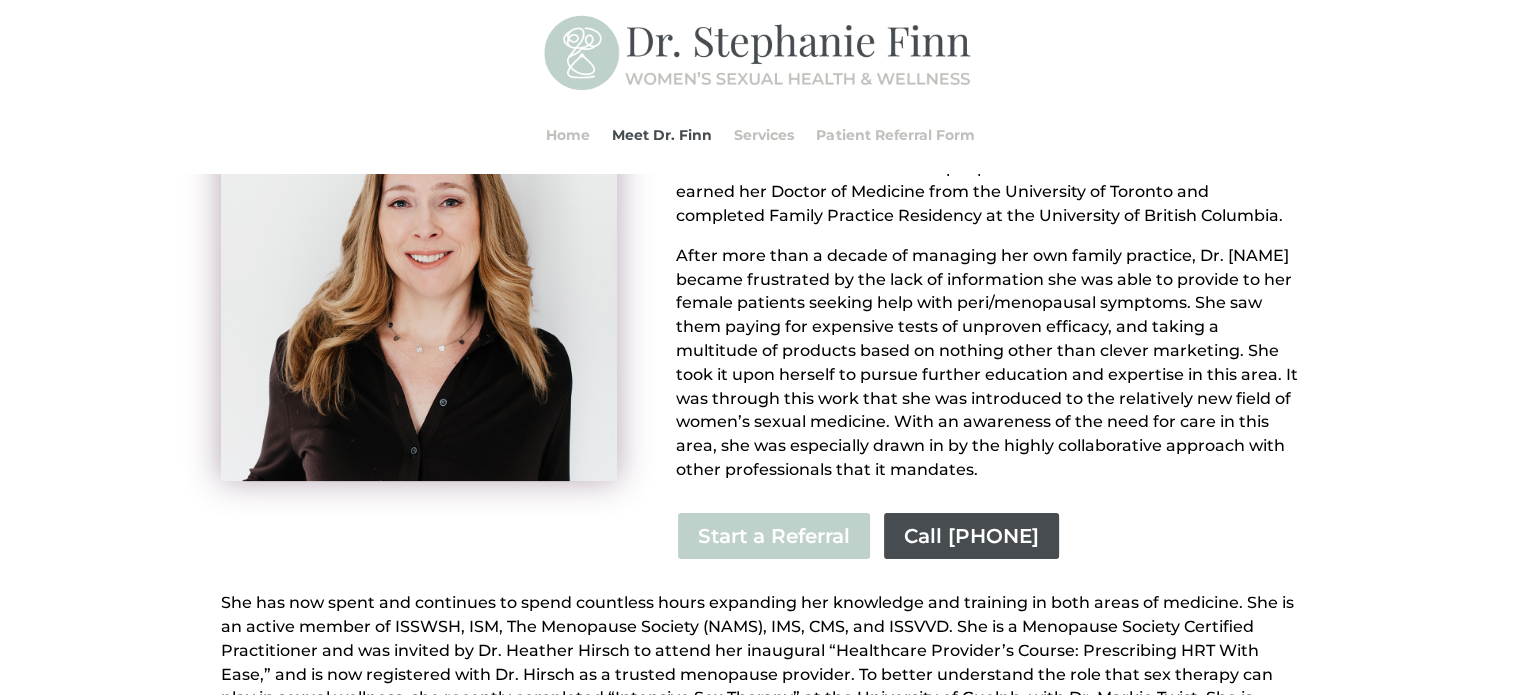 scroll, scrollTop: 0, scrollLeft: 0, axis: both 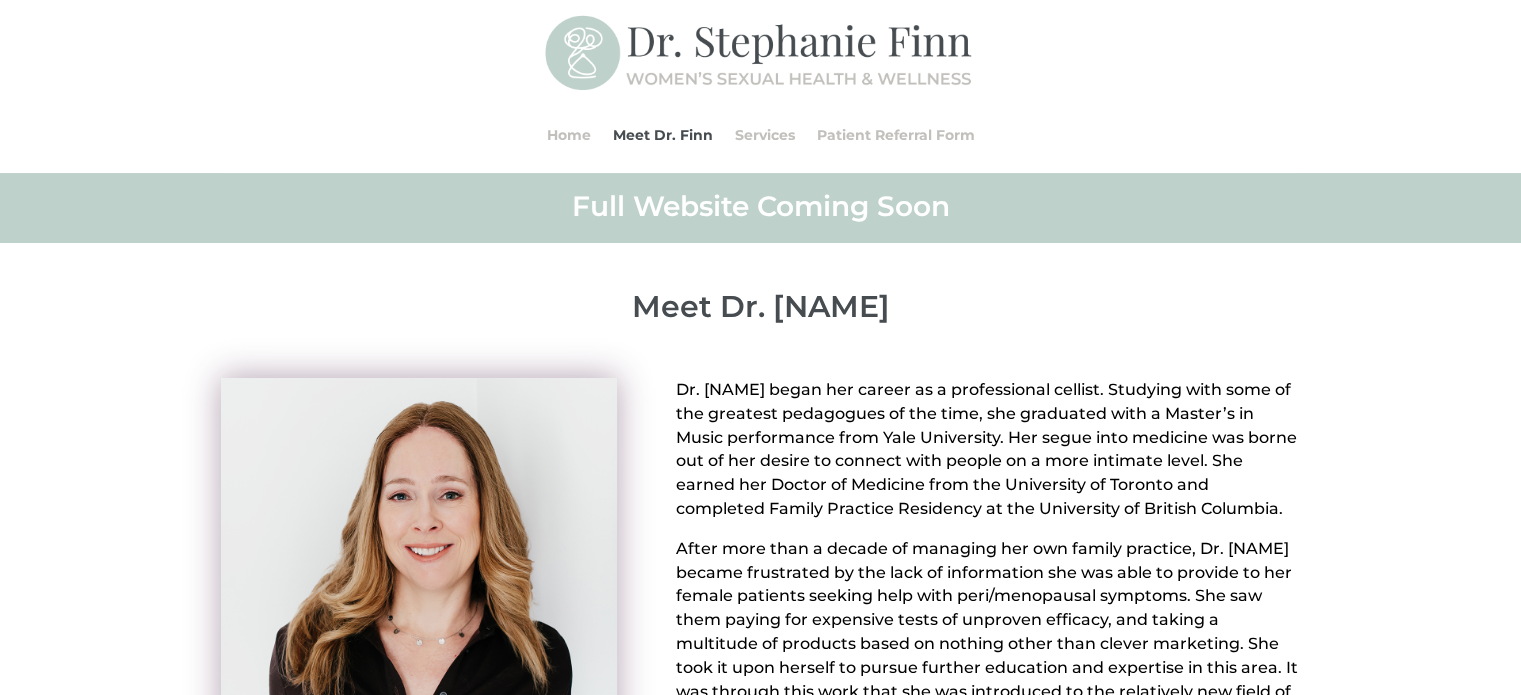 drag, startPoint x: 664, startPoint y: 308, endPoint x: 956, endPoint y: 299, distance: 292.13867 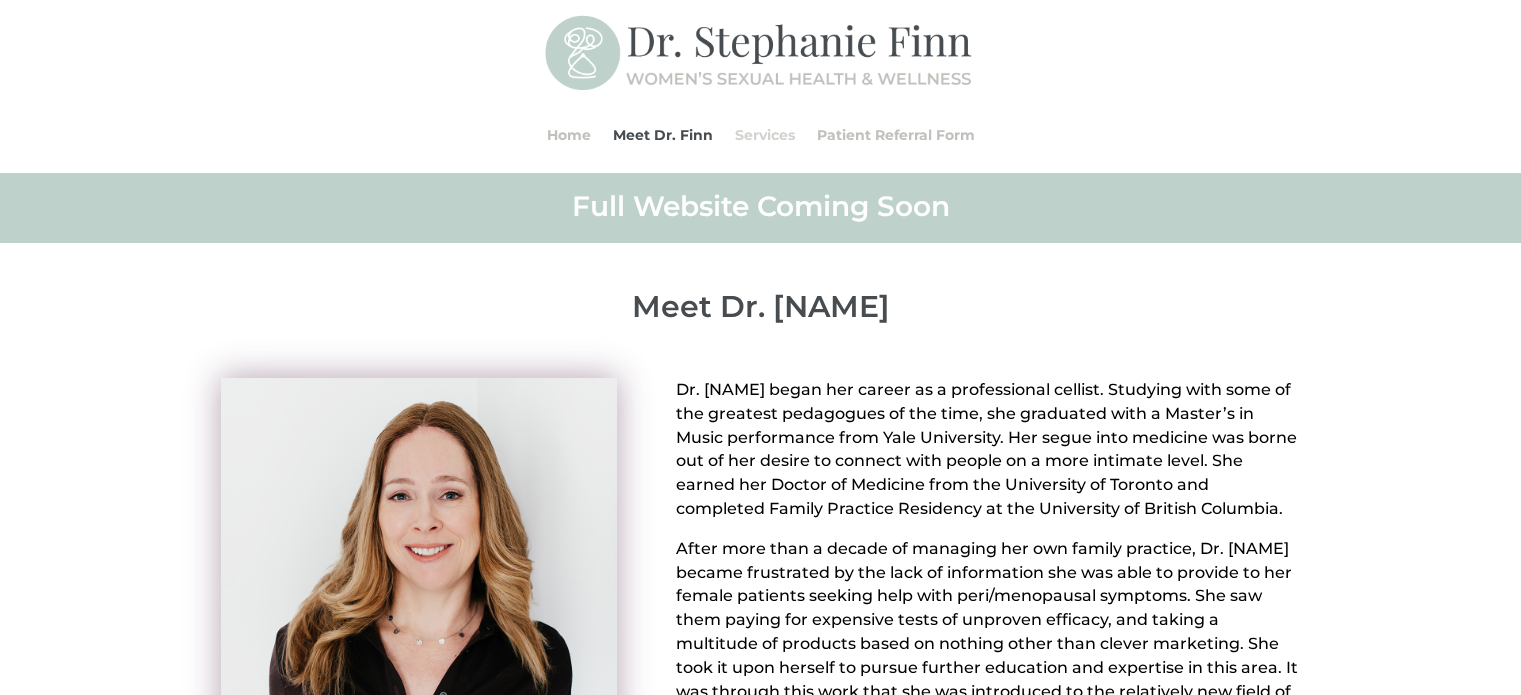 click on "Services" at bounding box center [765, 135] 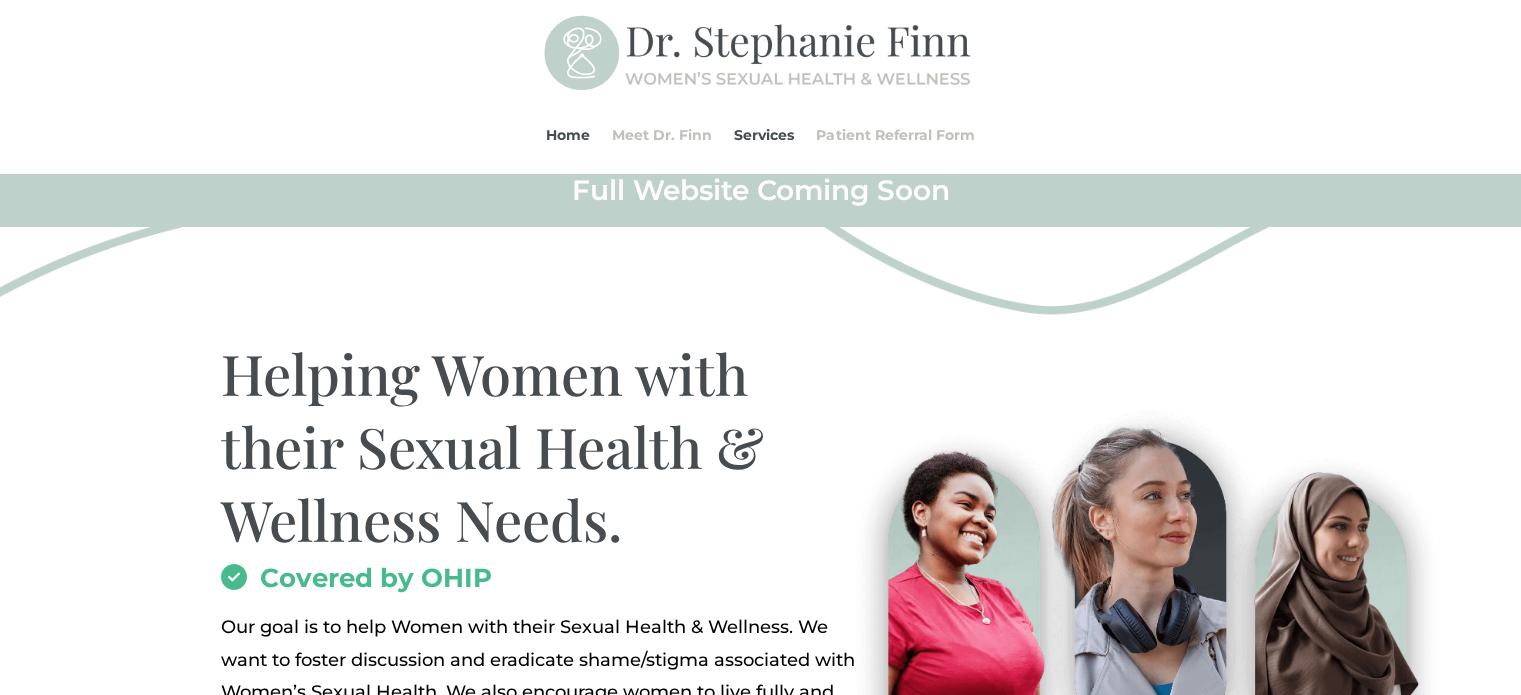 scroll, scrollTop: 0, scrollLeft: 0, axis: both 